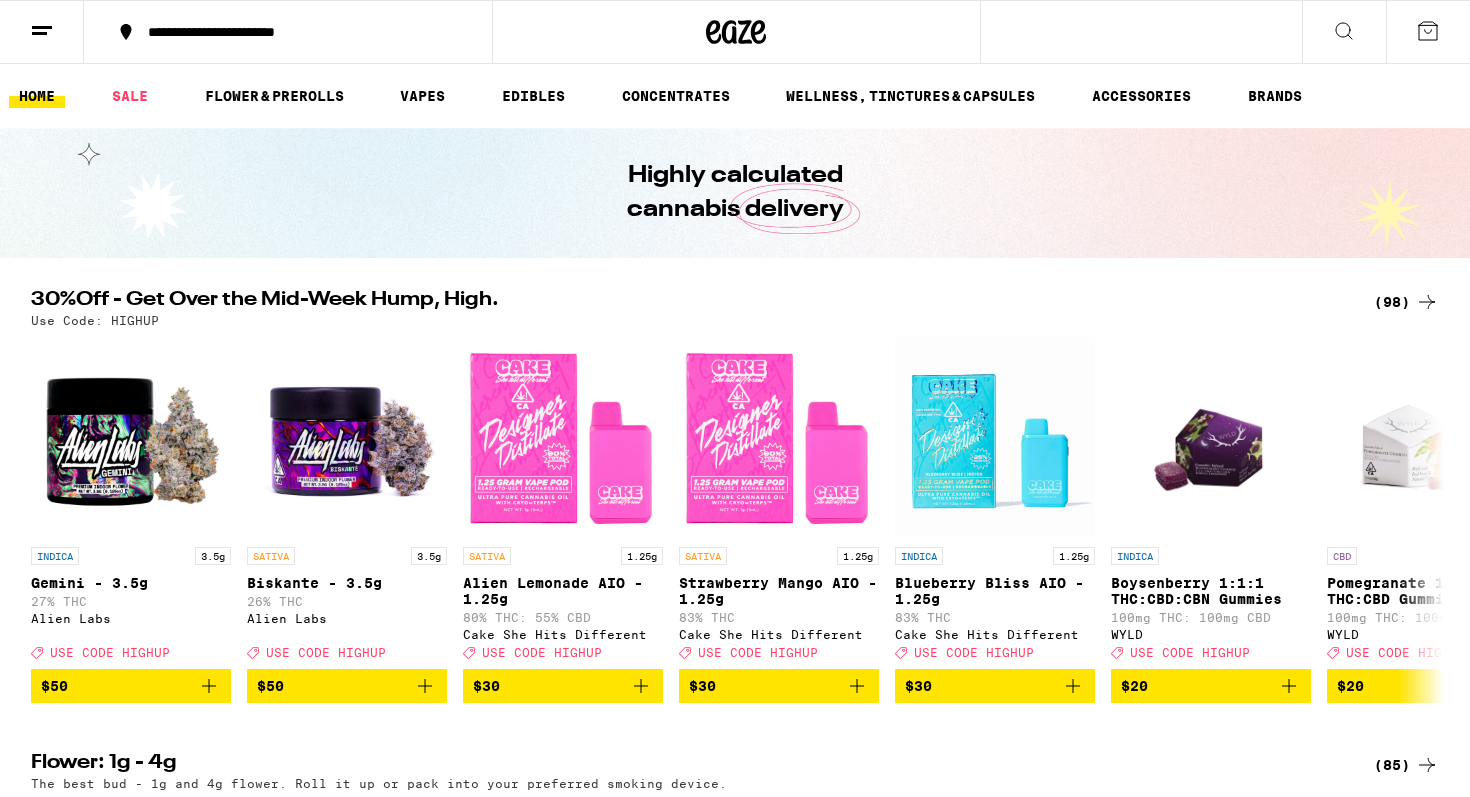 scroll, scrollTop: 60, scrollLeft: 0, axis: vertical 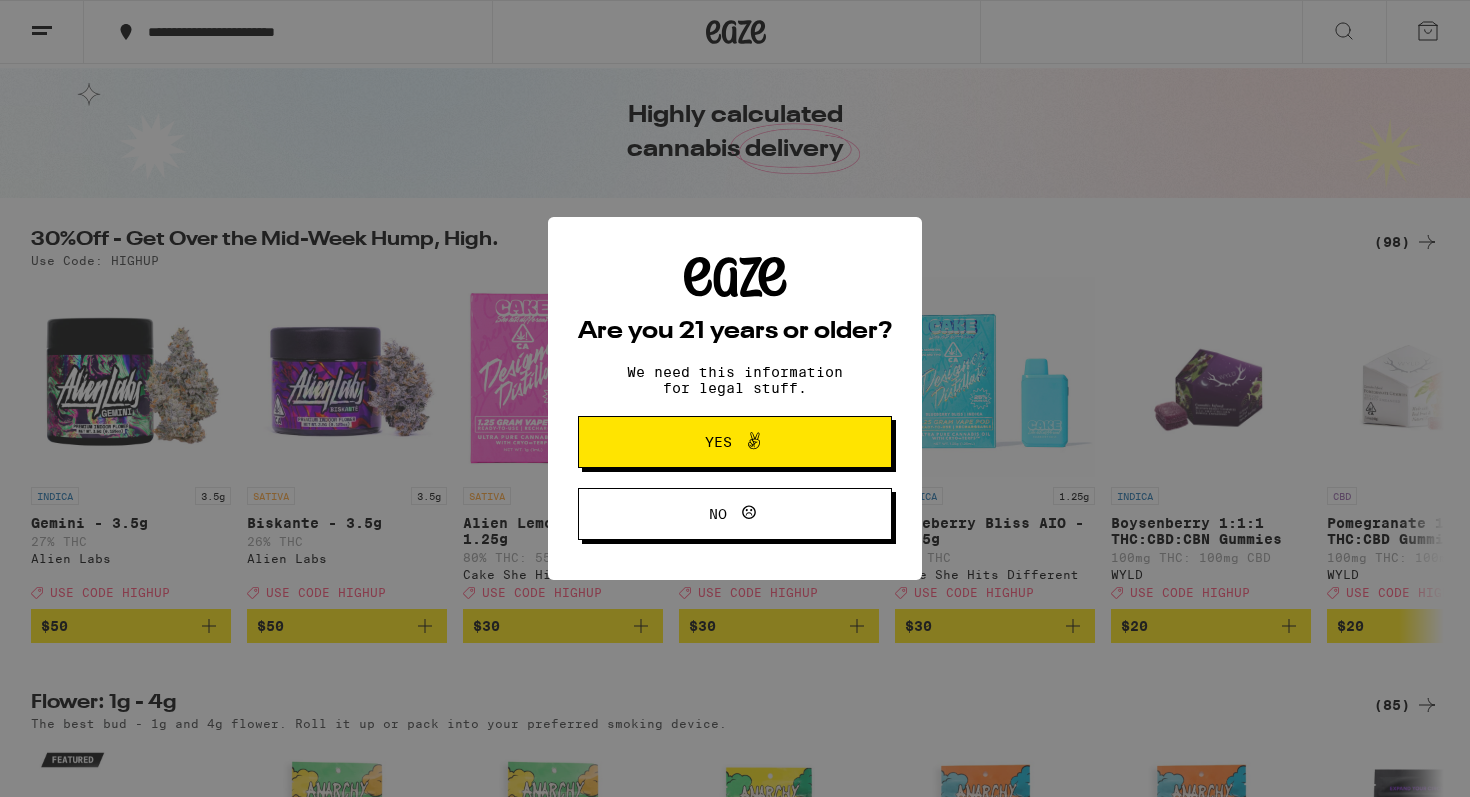 click on "Yes" at bounding box center [735, 442] 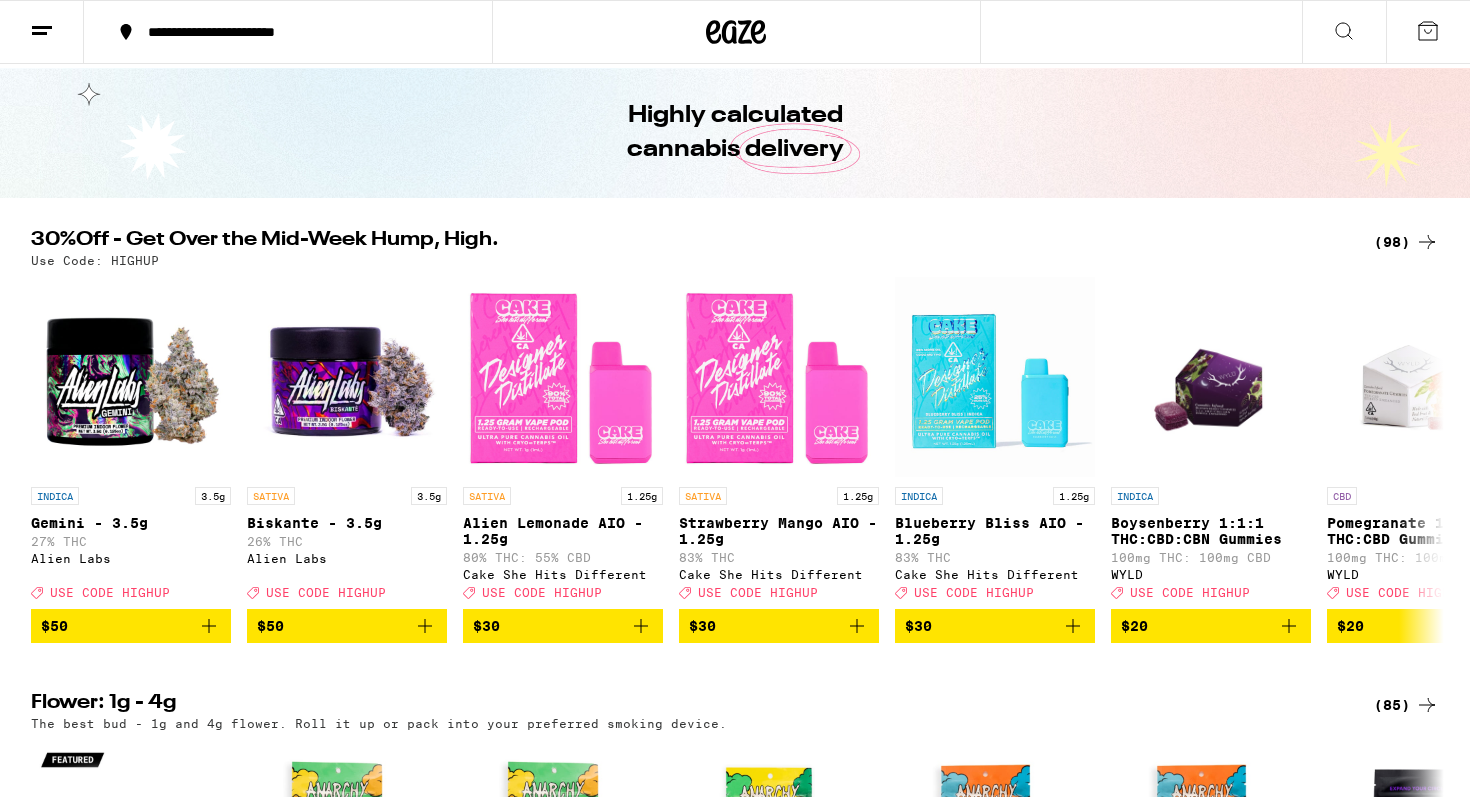 scroll, scrollTop: 0, scrollLeft: 0, axis: both 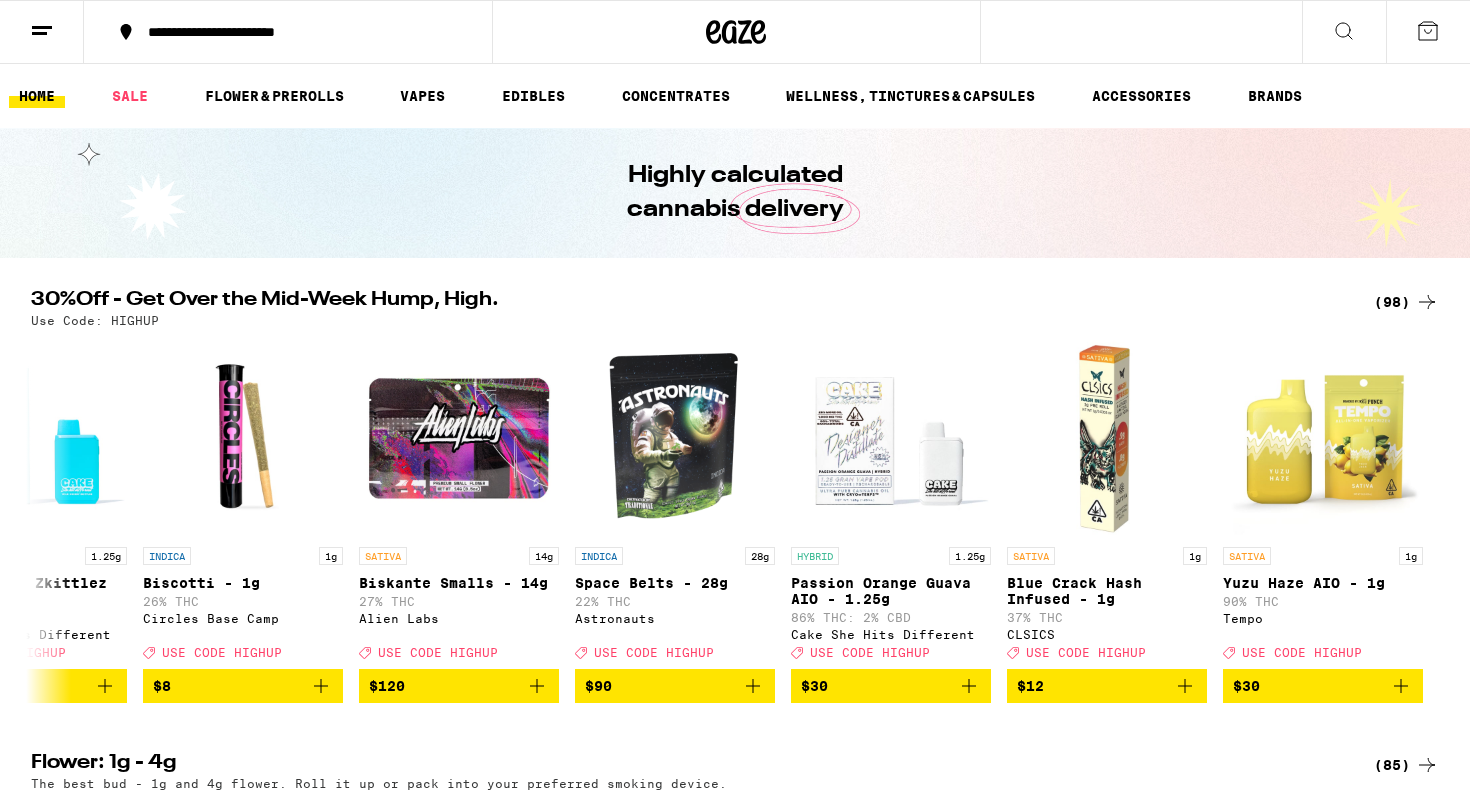 click on "(98)" at bounding box center (1406, 302) 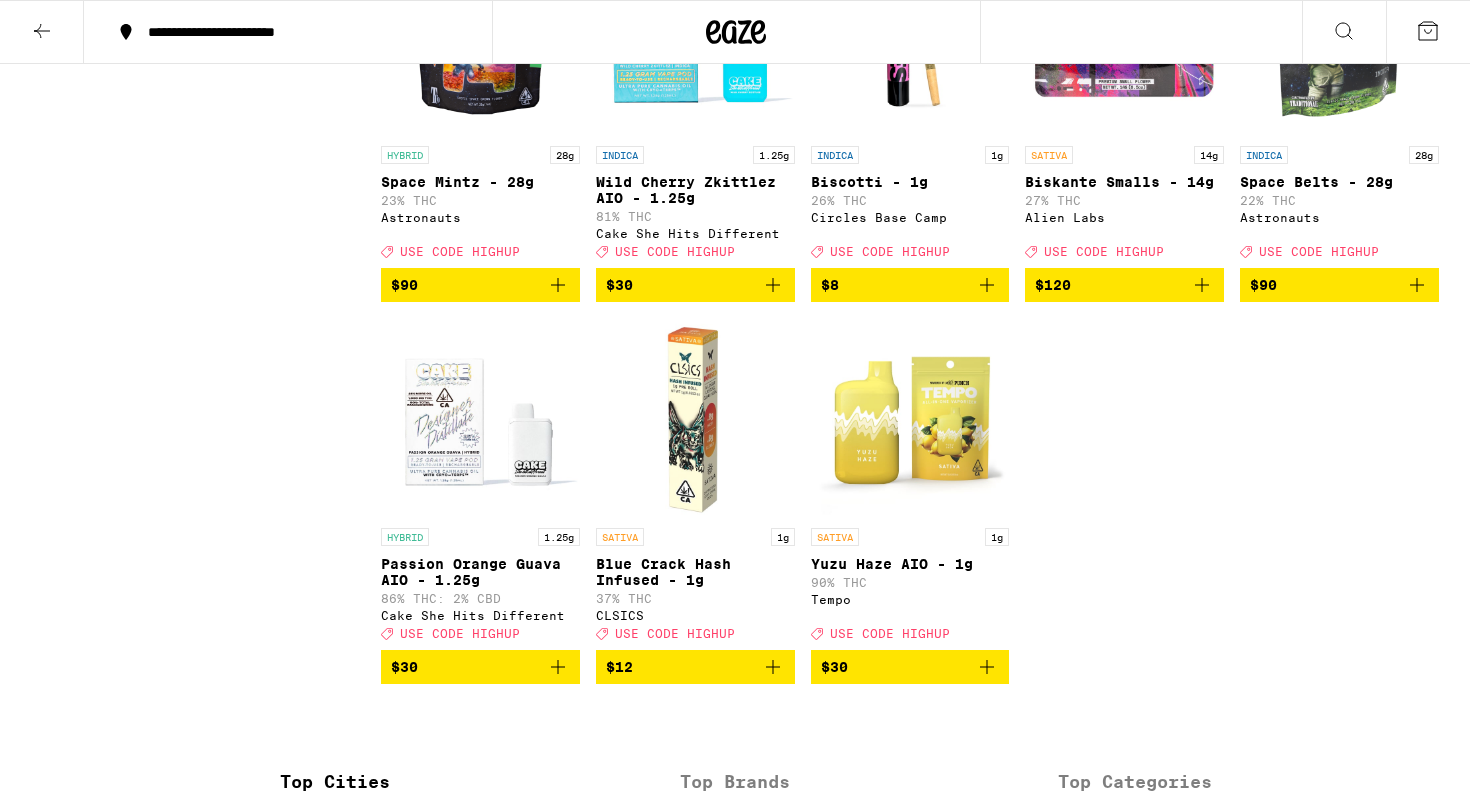scroll, scrollTop: 7201, scrollLeft: 0, axis: vertical 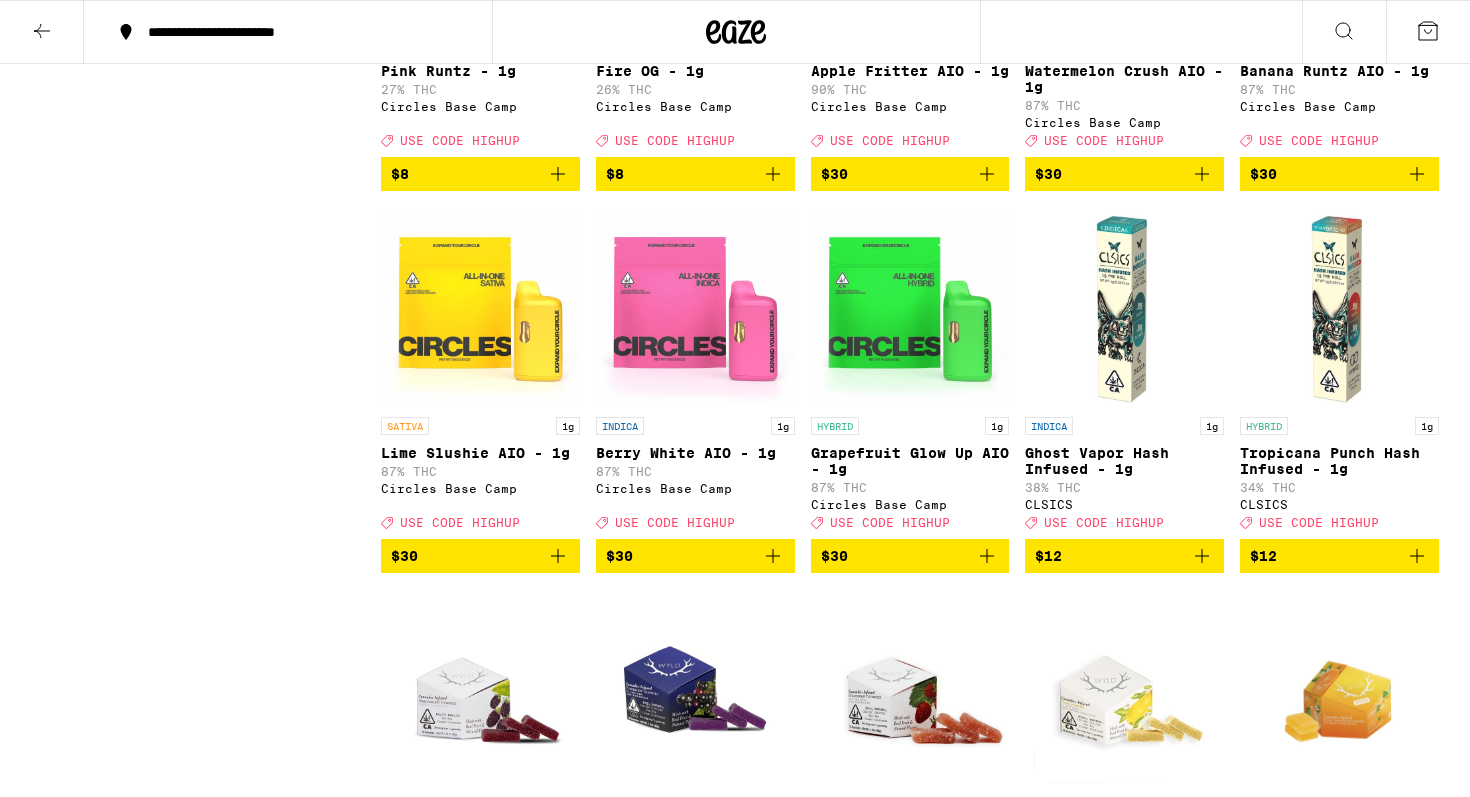 click 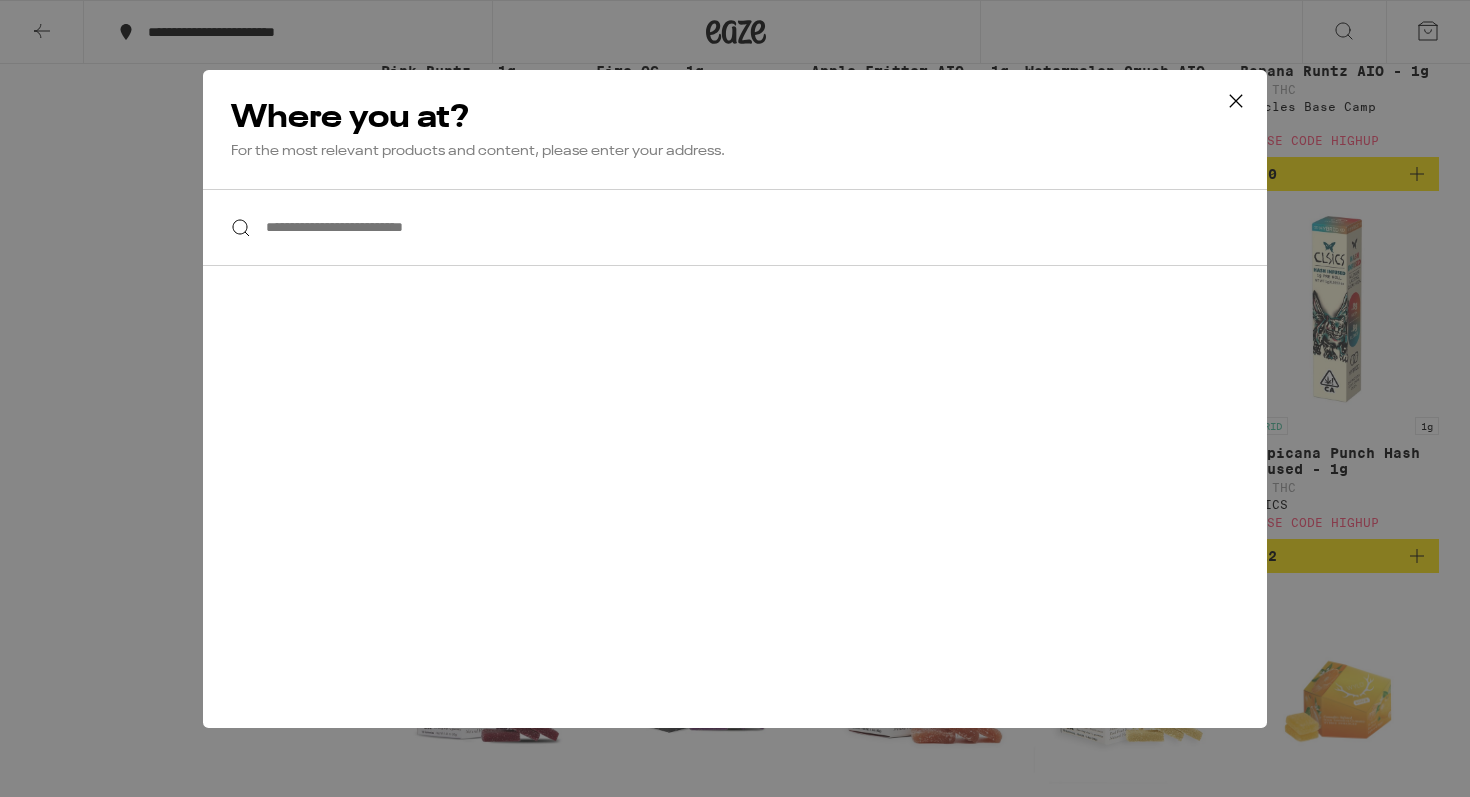 click on "**********" at bounding box center (735, 227) 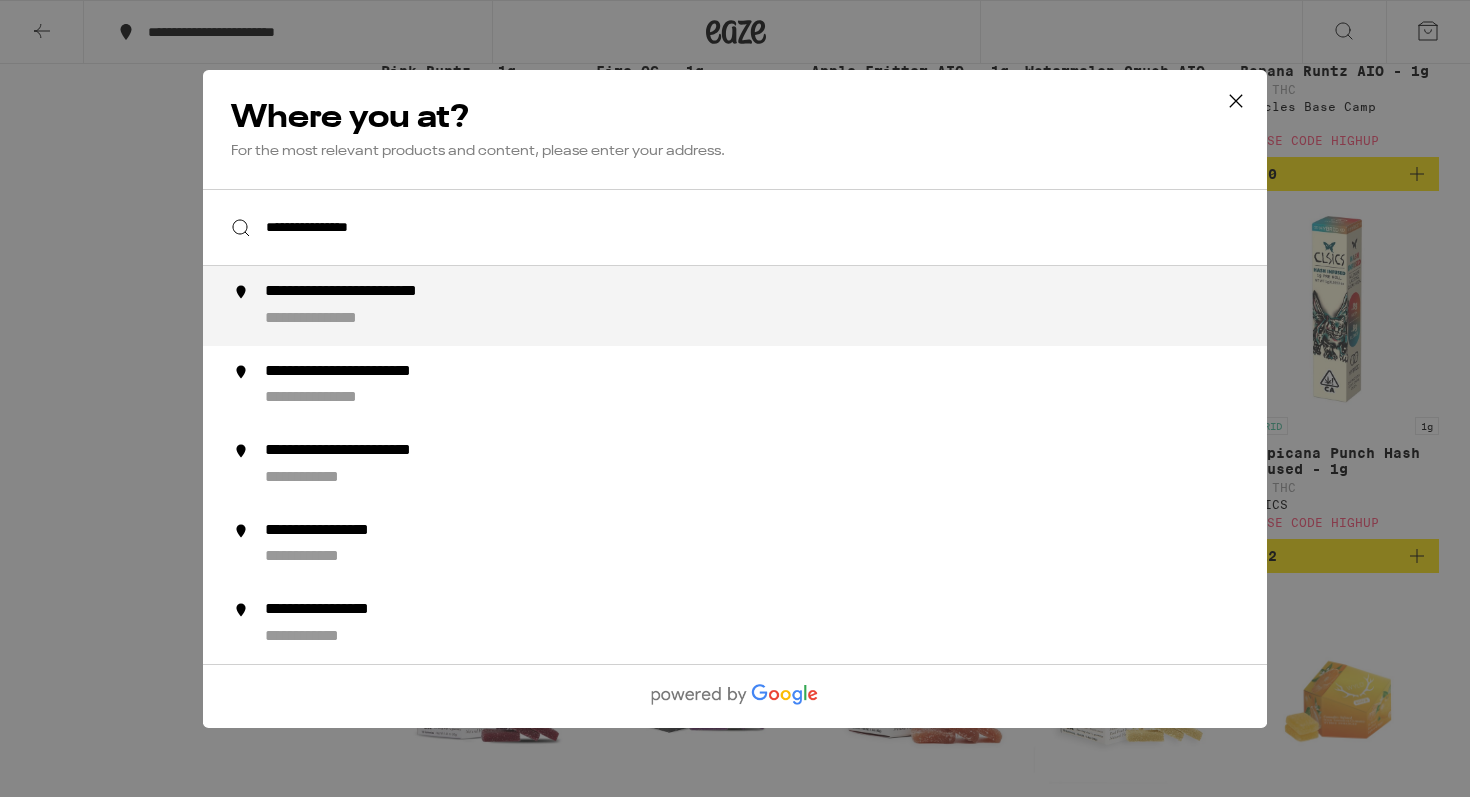 click on "**********" at bounding box center [342, 318] 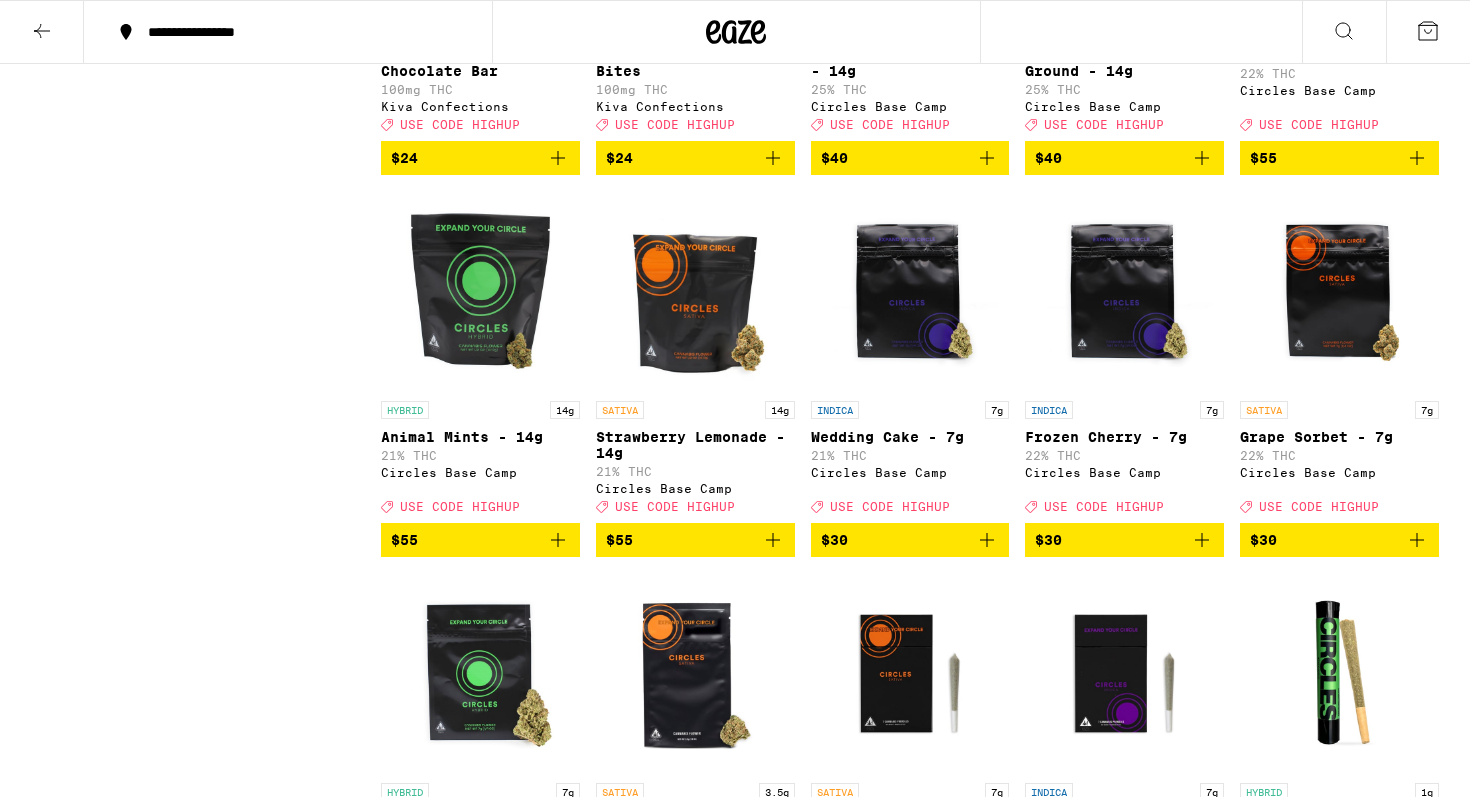scroll, scrollTop: 3024, scrollLeft: 0, axis: vertical 